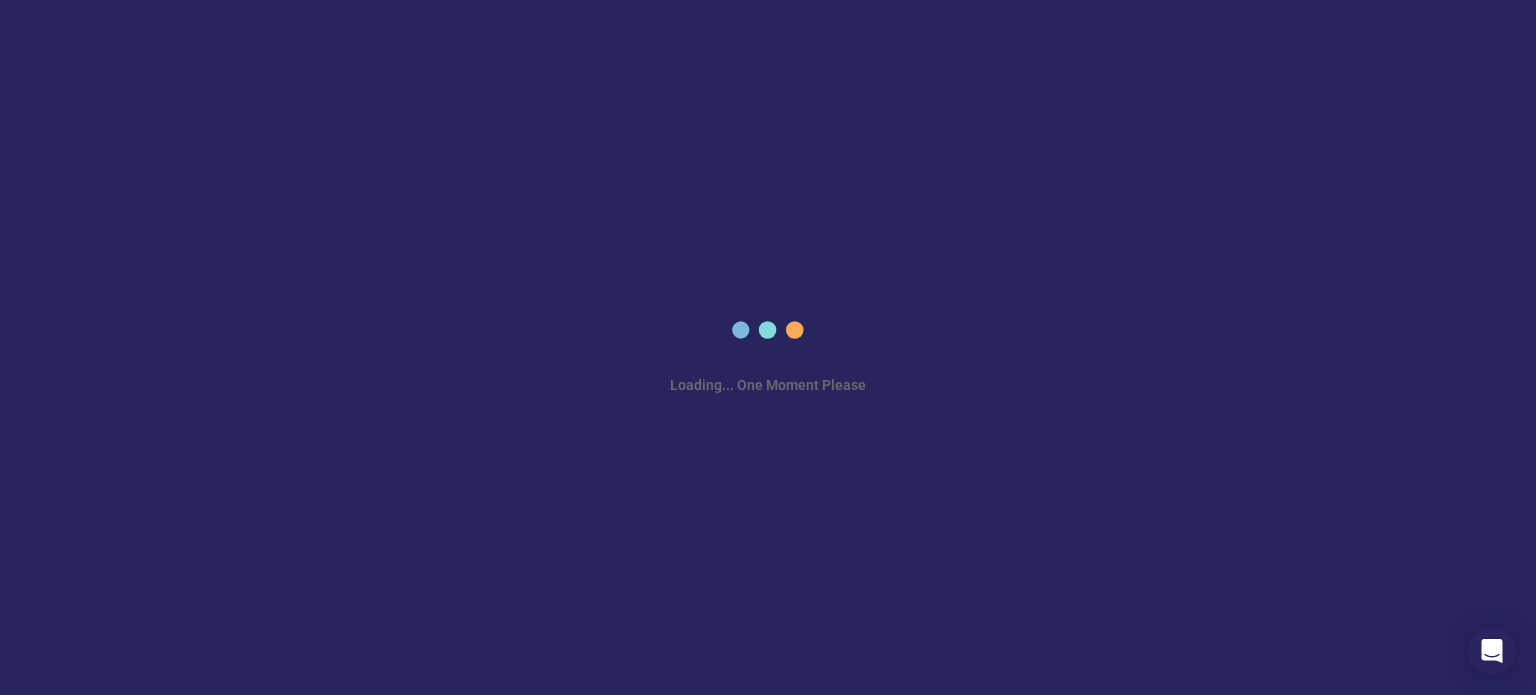 scroll, scrollTop: 0, scrollLeft: 0, axis: both 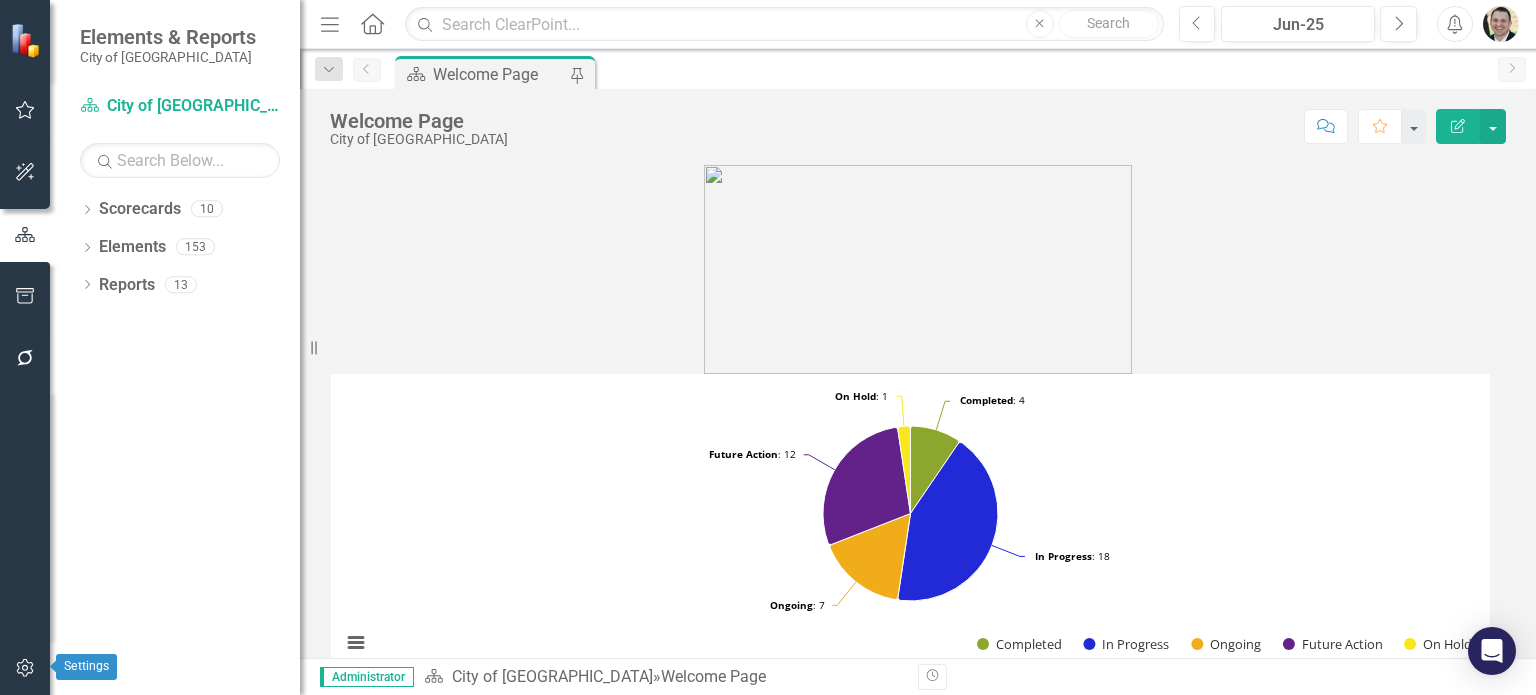 click 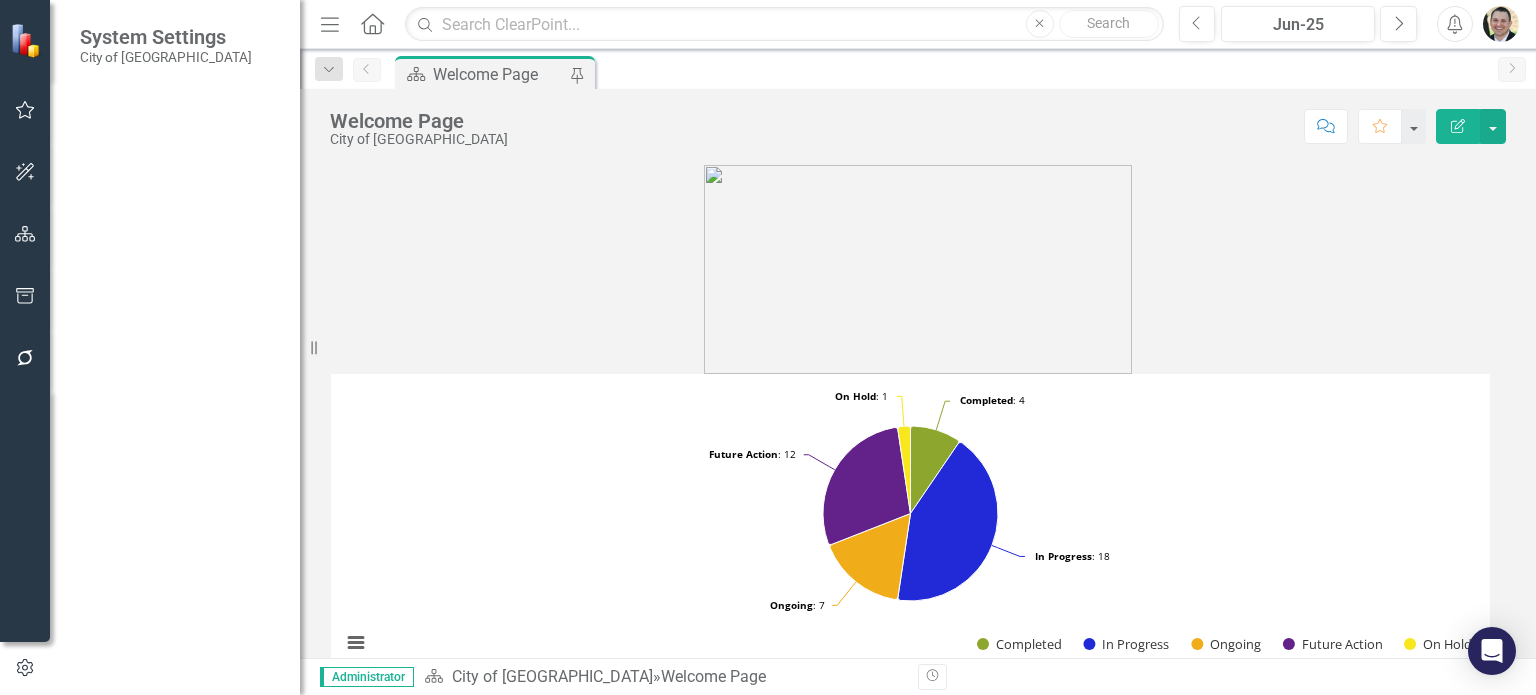 click on "Reporting Periods" at bounding box center [180, 263] 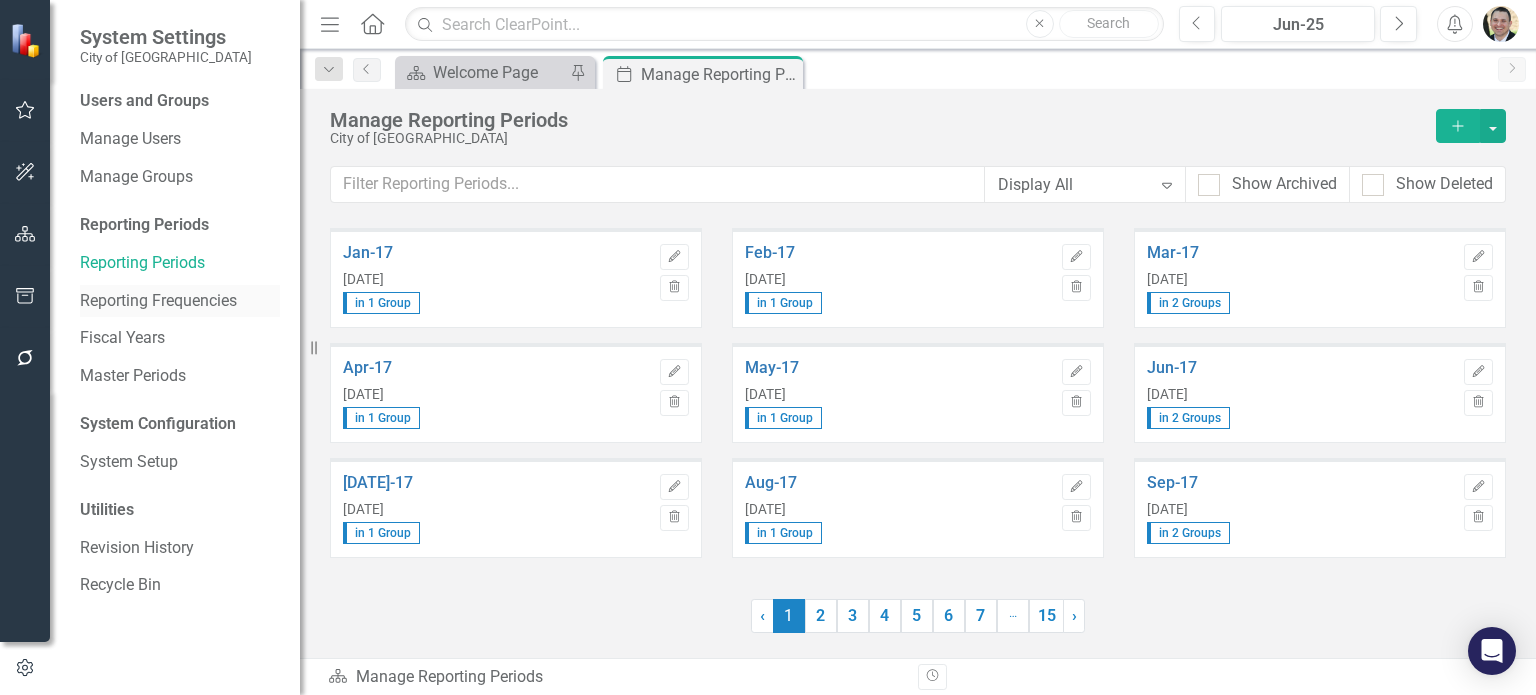 click on "Reporting Frequencies" at bounding box center (180, 301) 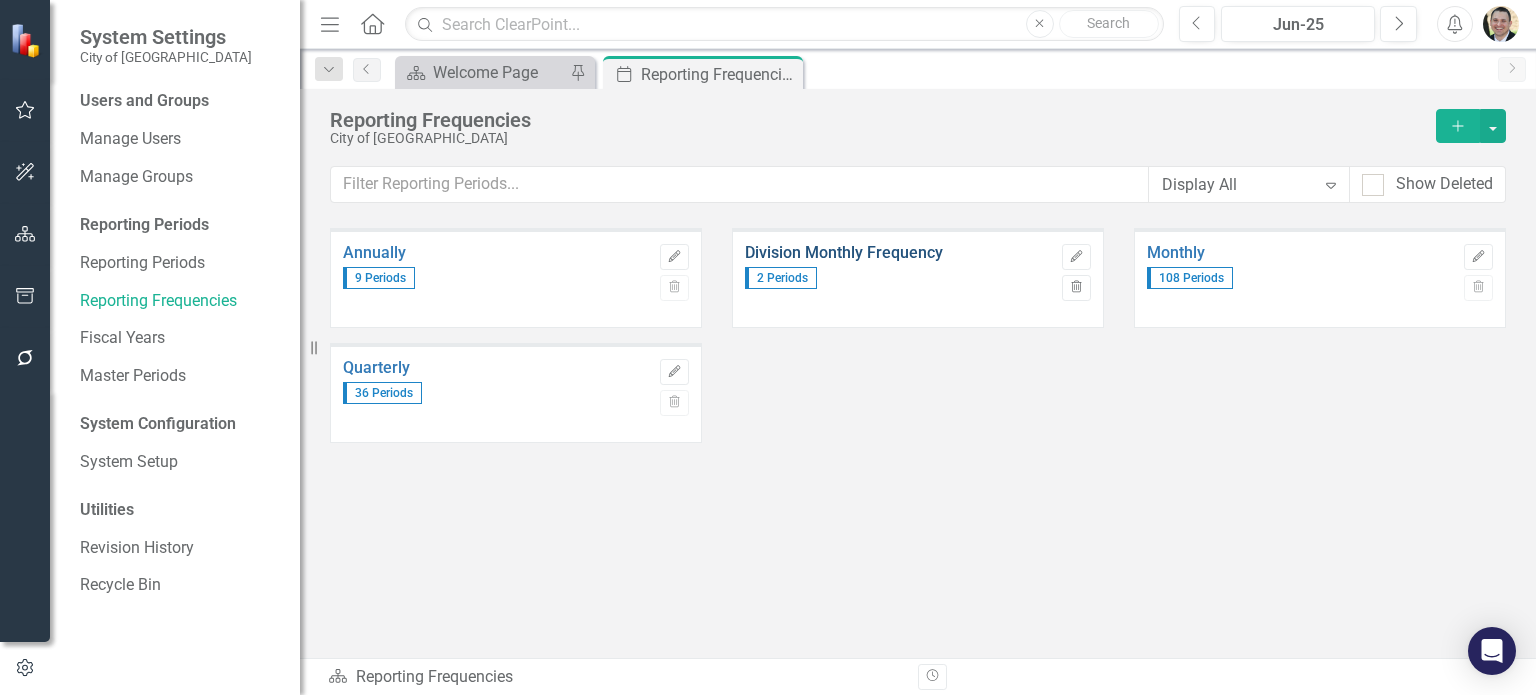 click on "Division Monthly Frequency" at bounding box center [898, 253] 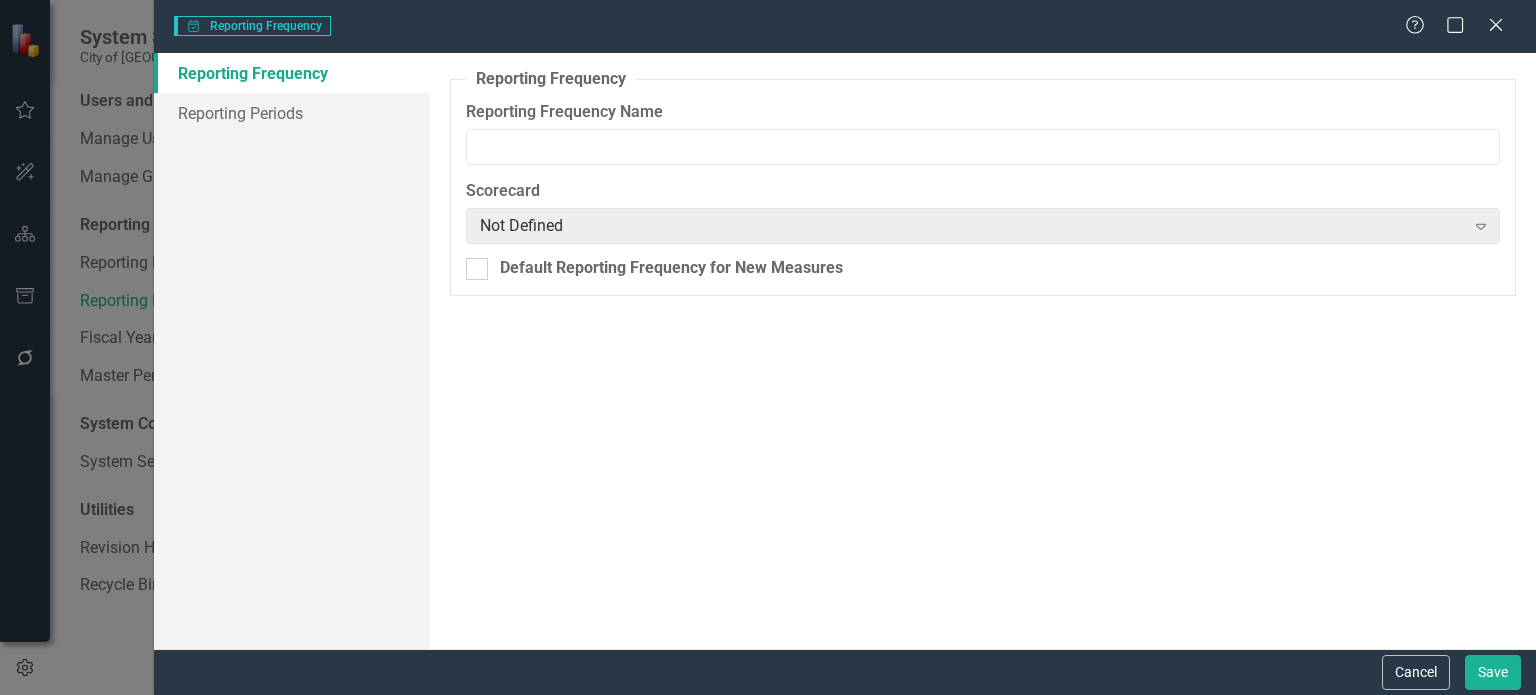 type on "Division Monthly Frequency" 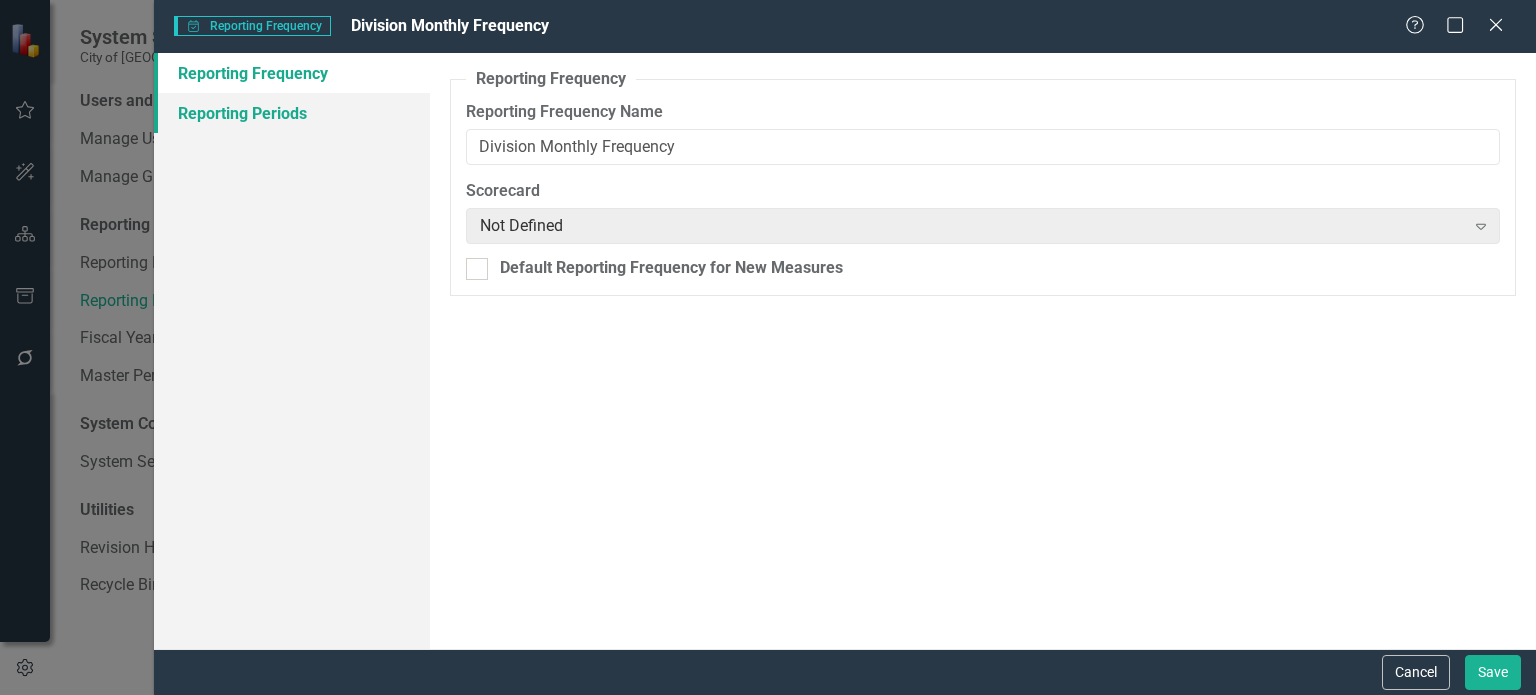 click on "Reporting Periods" at bounding box center [292, 113] 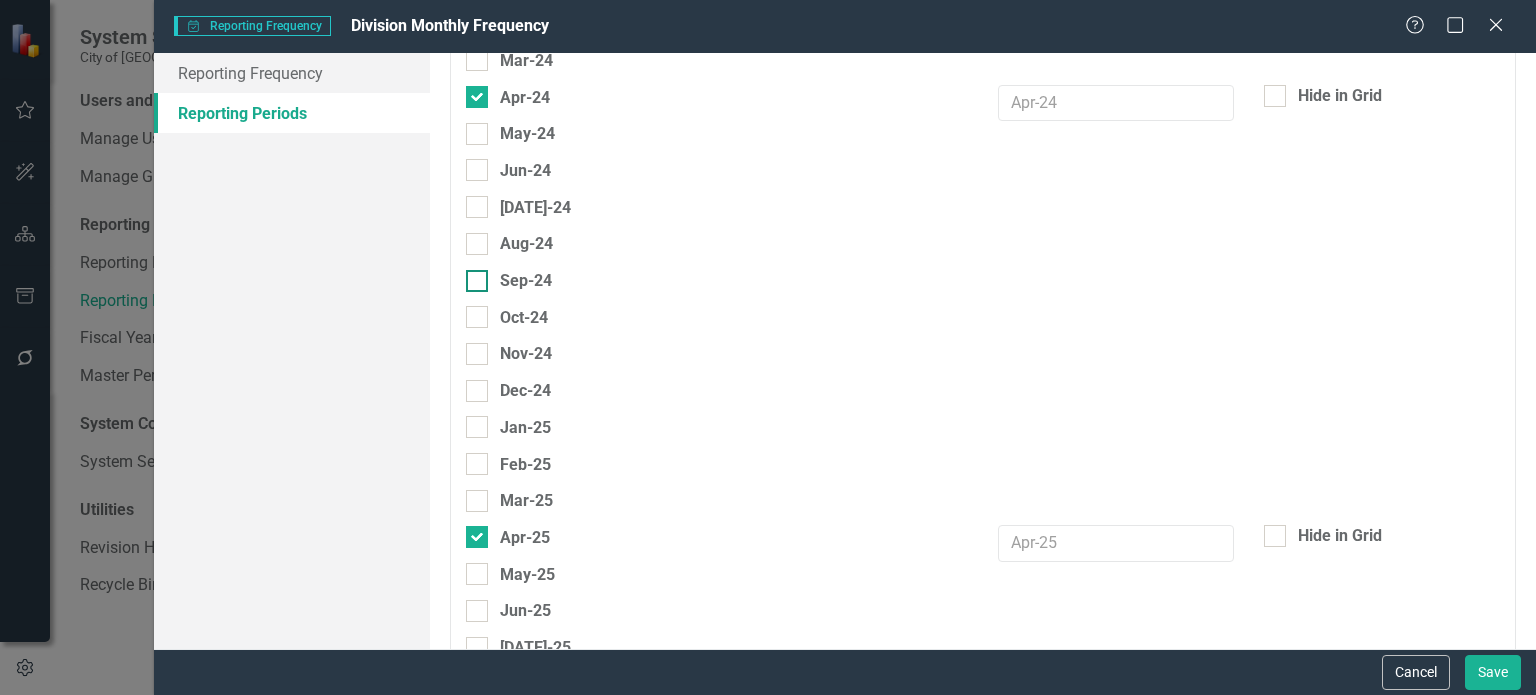 scroll, scrollTop: 3160, scrollLeft: 0, axis: vertical 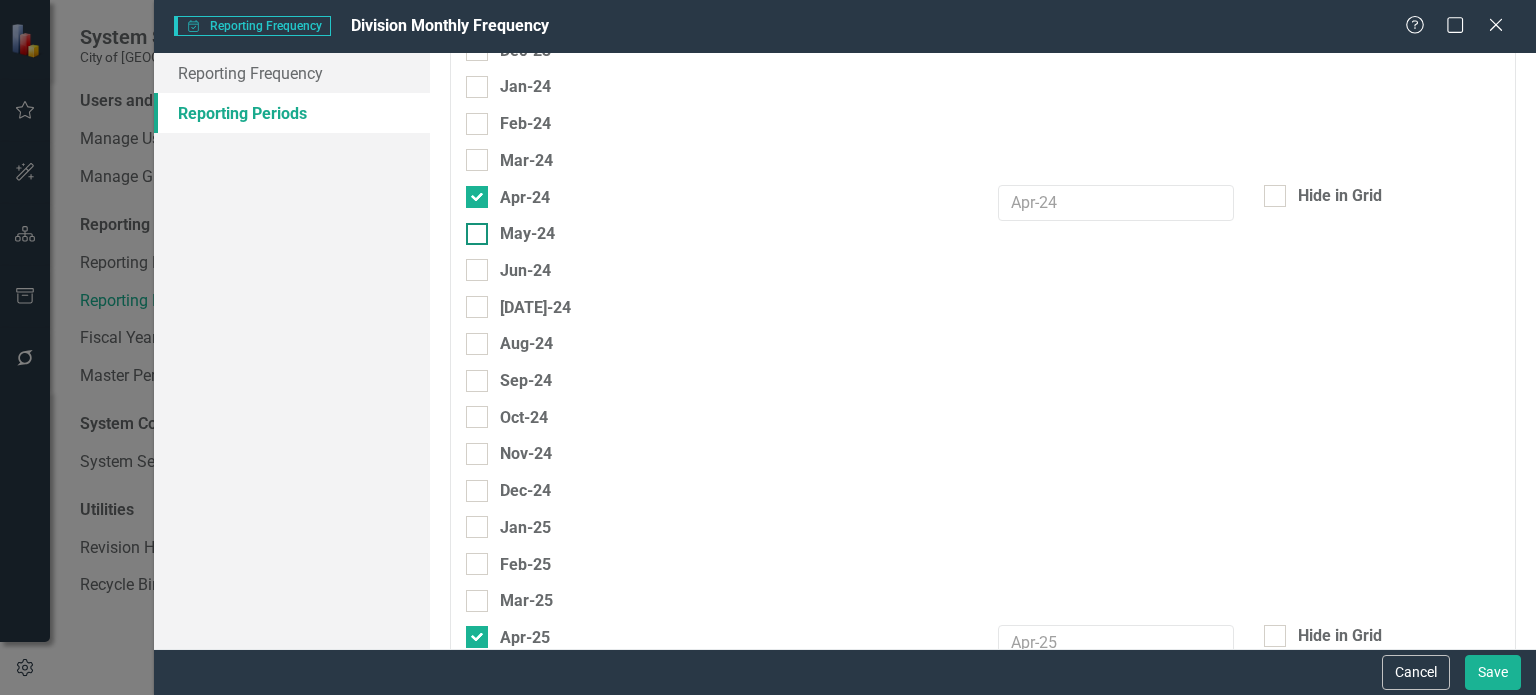 click at bounding box center (477, 234) 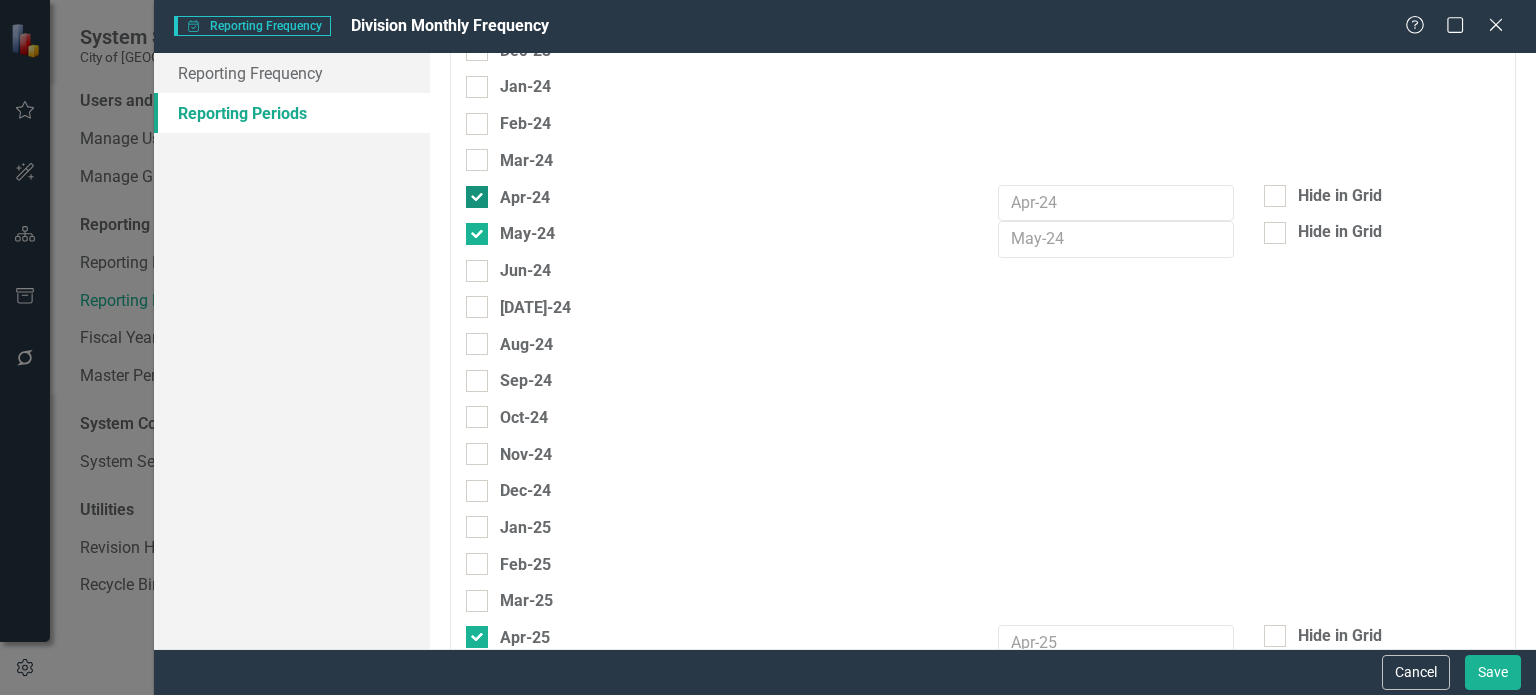 click on "Apr-24" at bounding box center [472, 192] 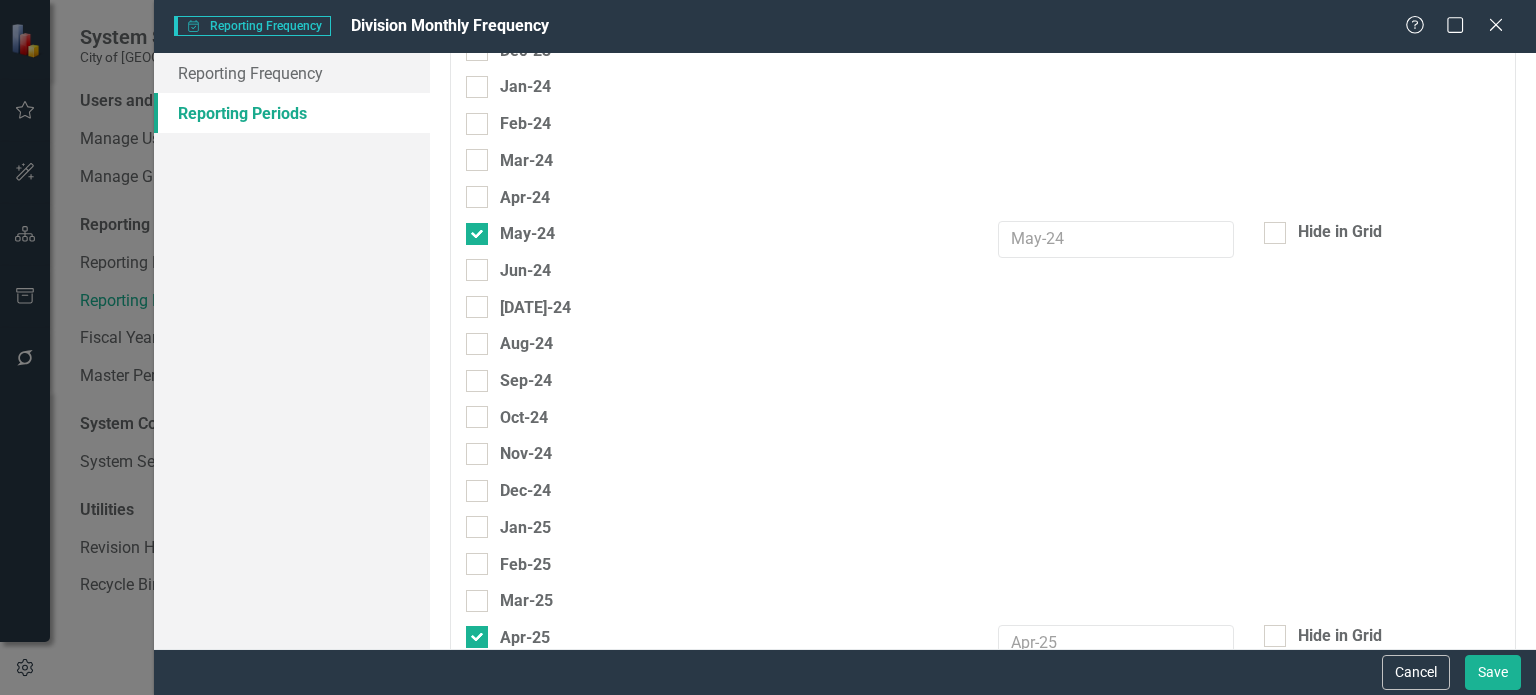 click at bounding box center (477, 674) 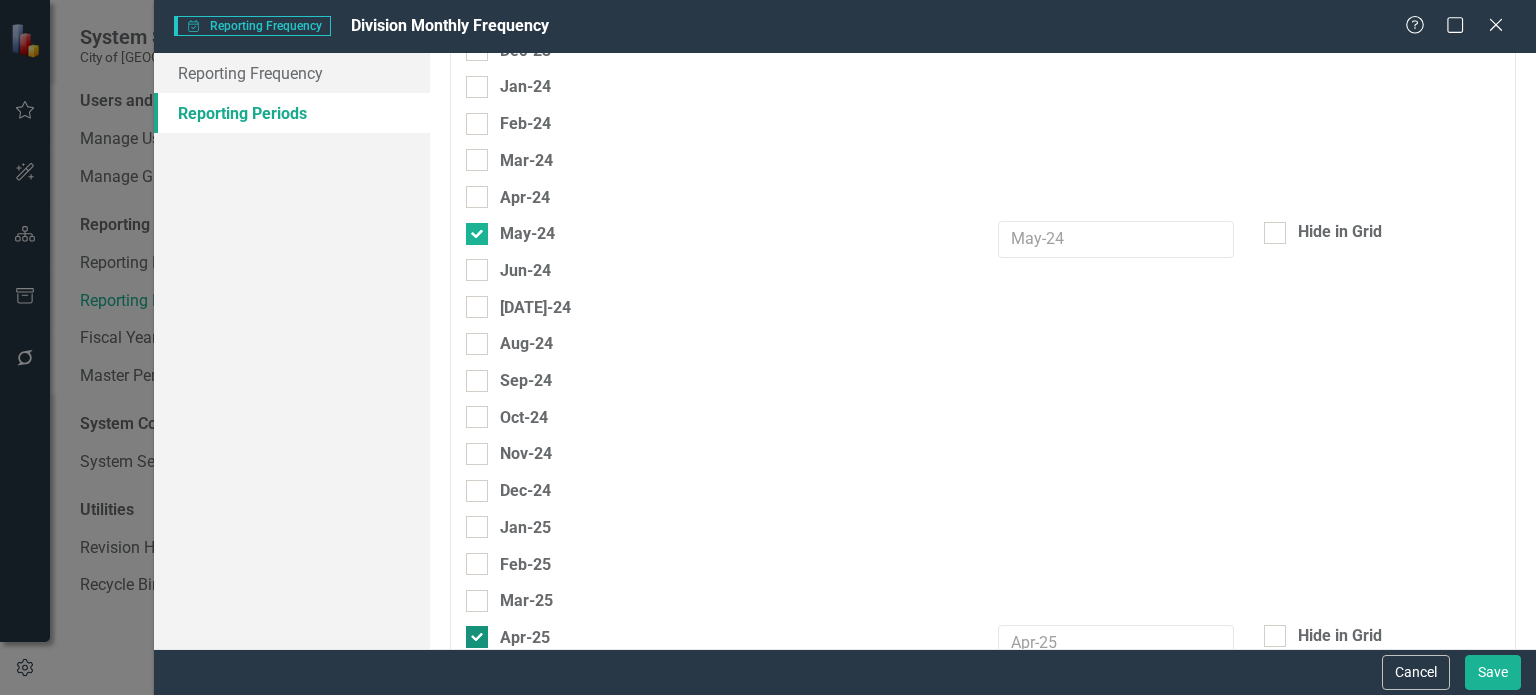 click on "Apr-25" at bounding box center [472, 632] 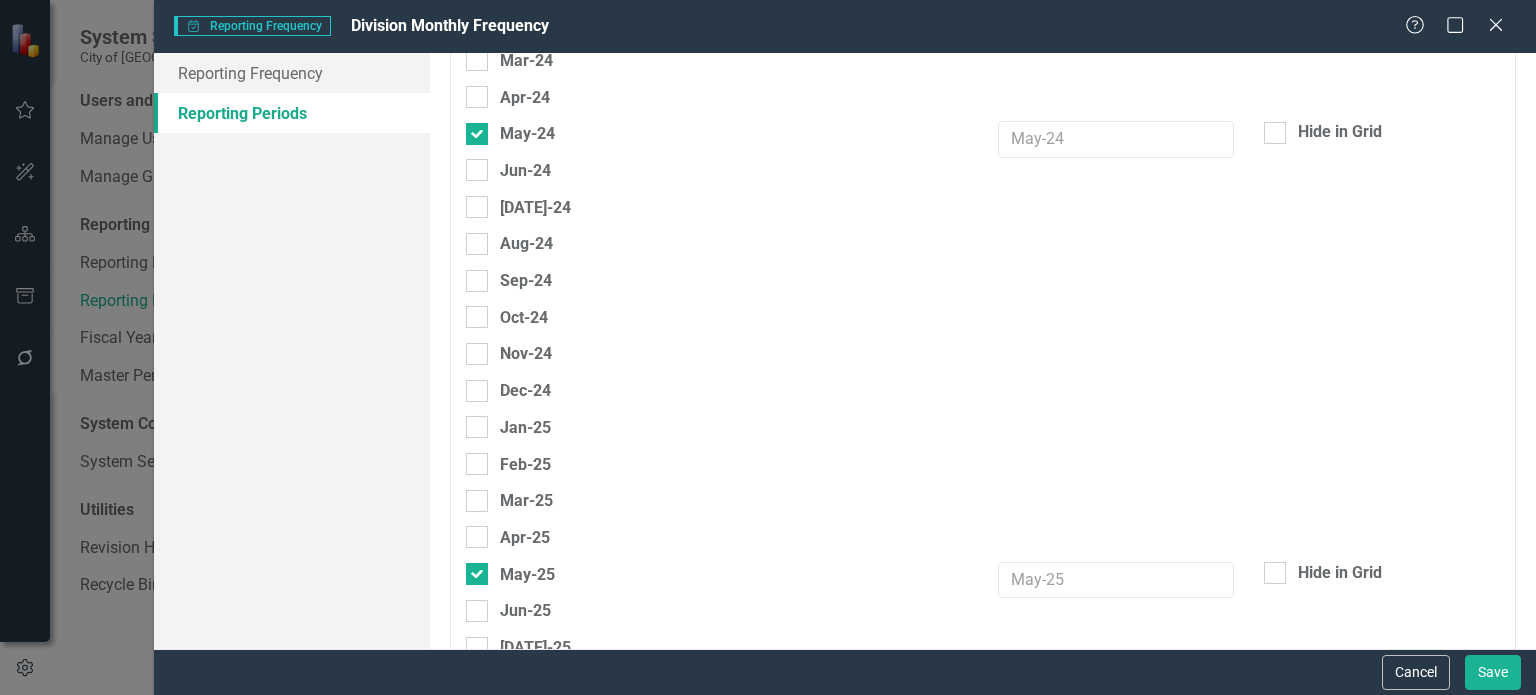 scroll, scrollTop: 3160, scrollLeft: 0, axis: vertical 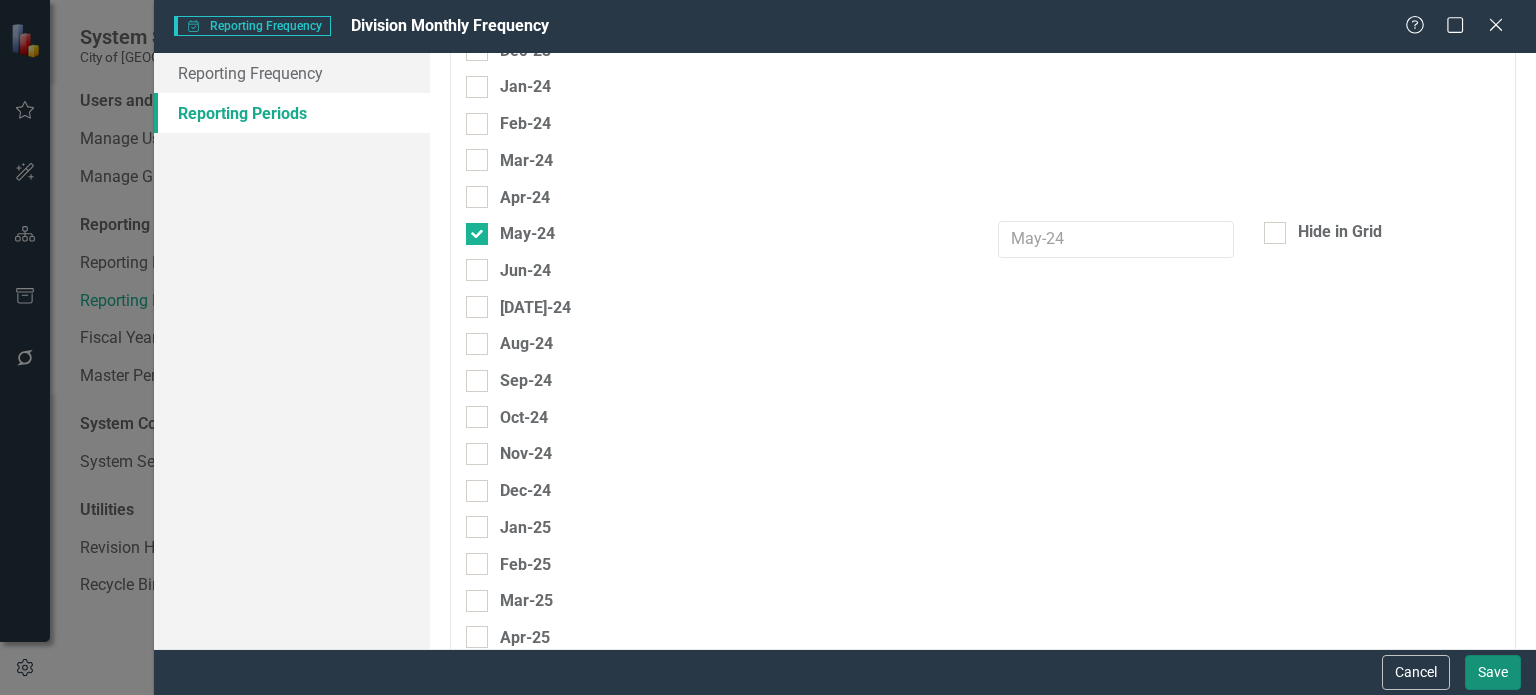 click on "Save" at bounding box center (1493, 672) 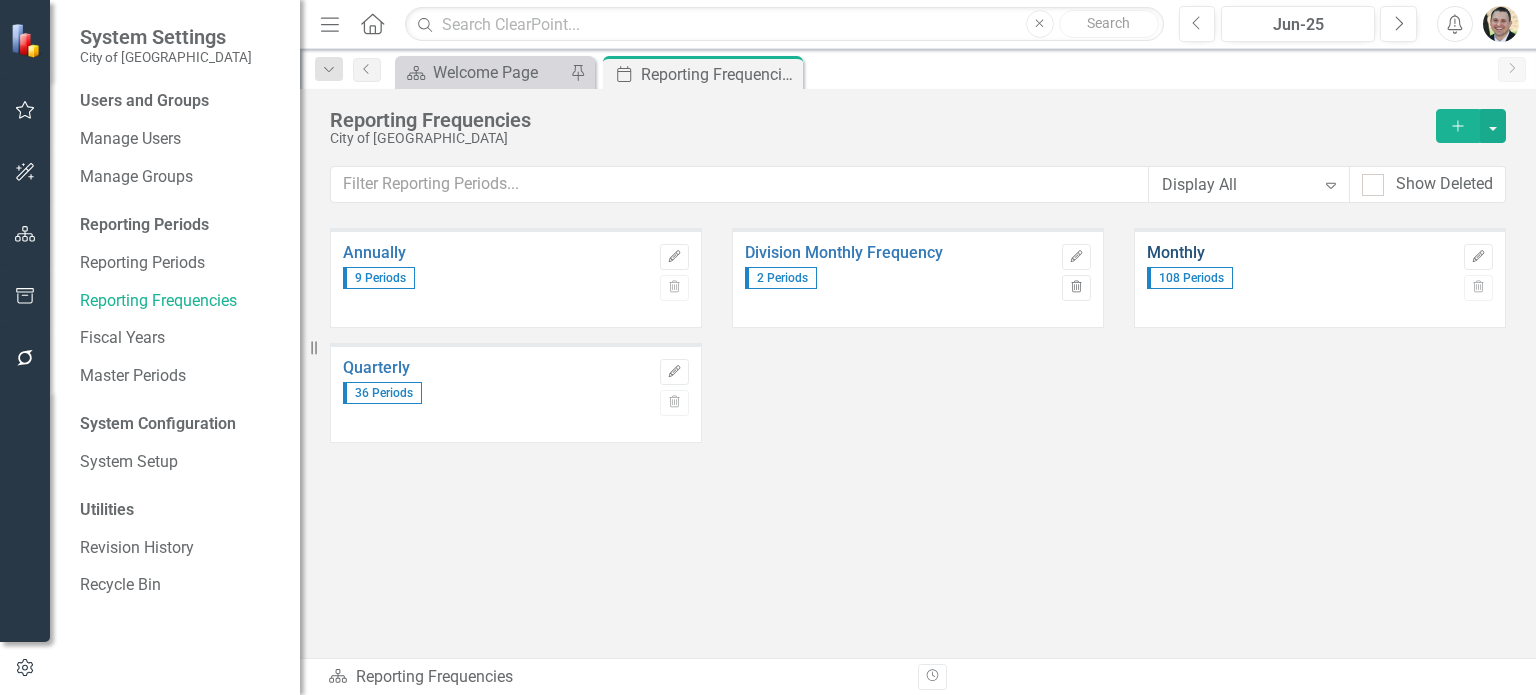 click on "Monthly" at bounding box center (1300, 253) 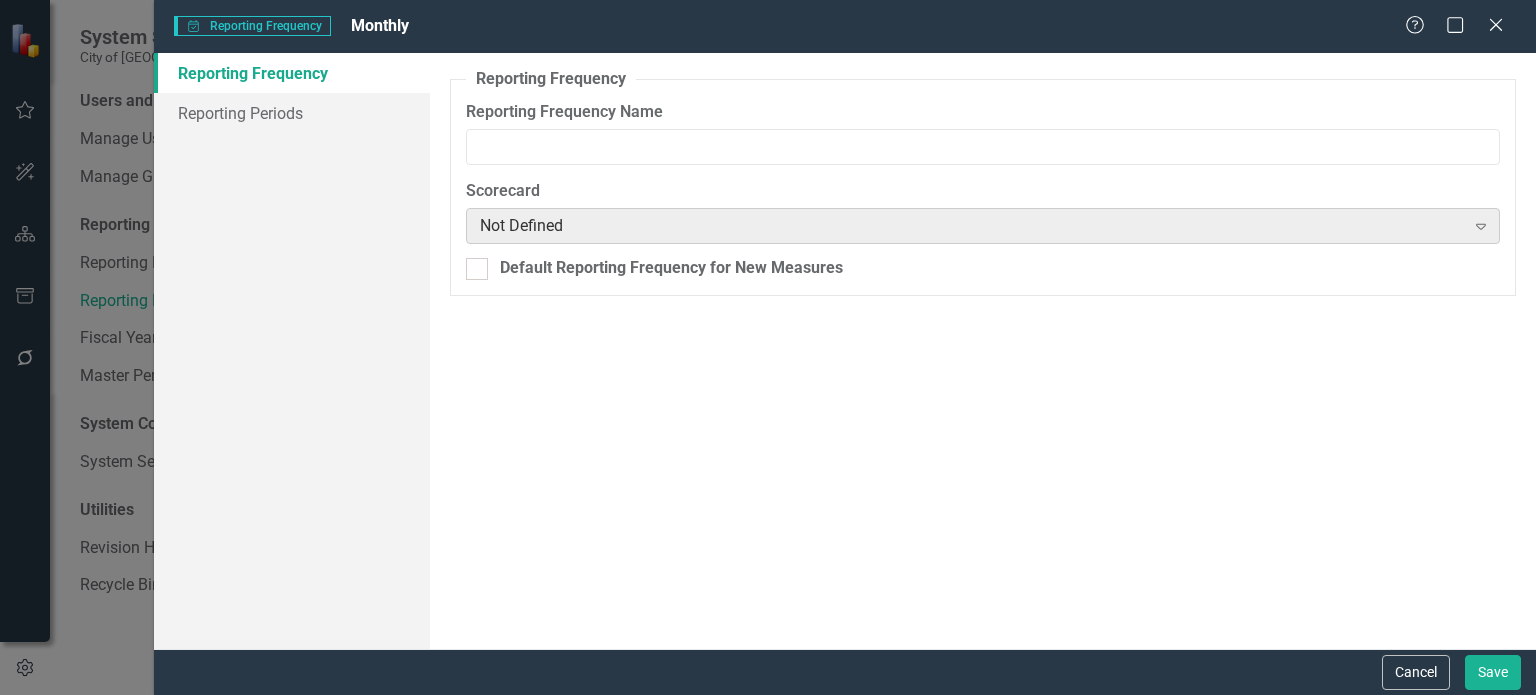 type on "Monthly" 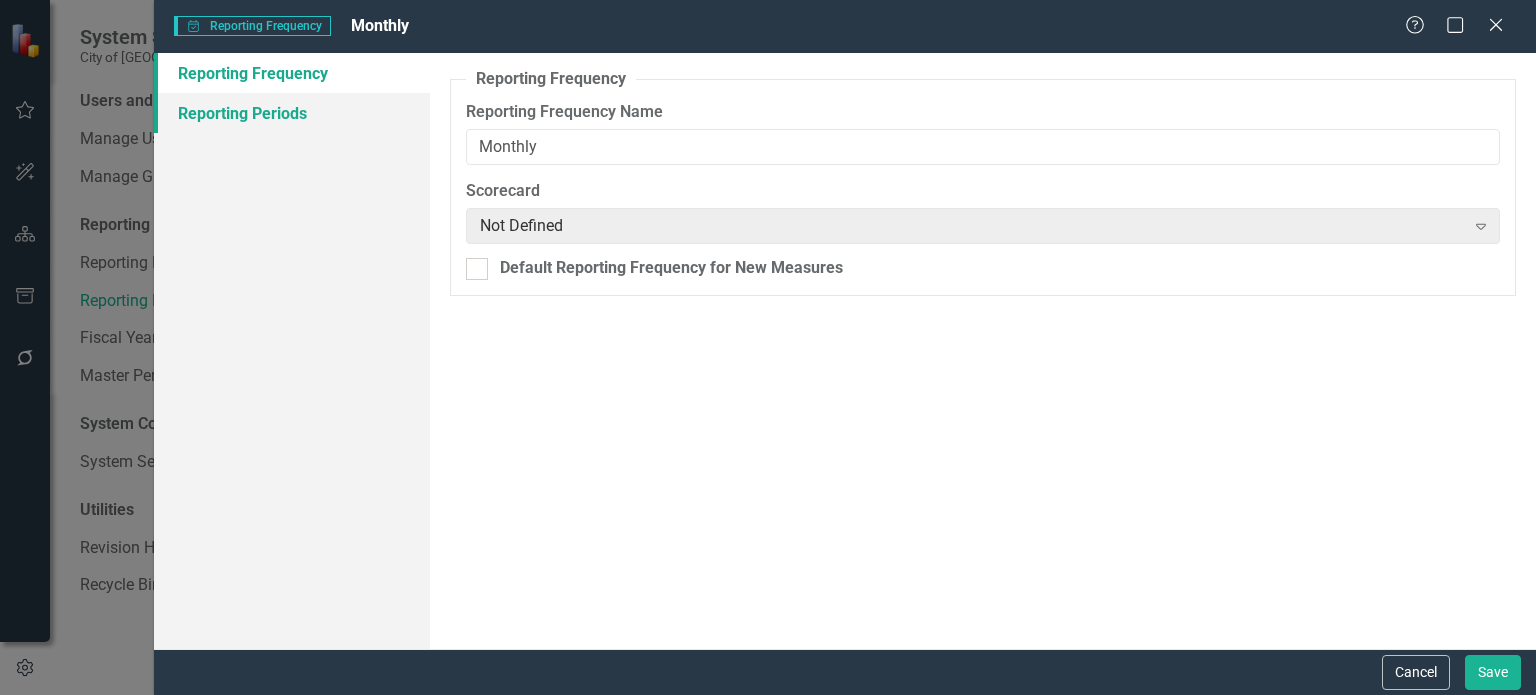 click on "Reporting Periods" at bounding box center [292, 113] 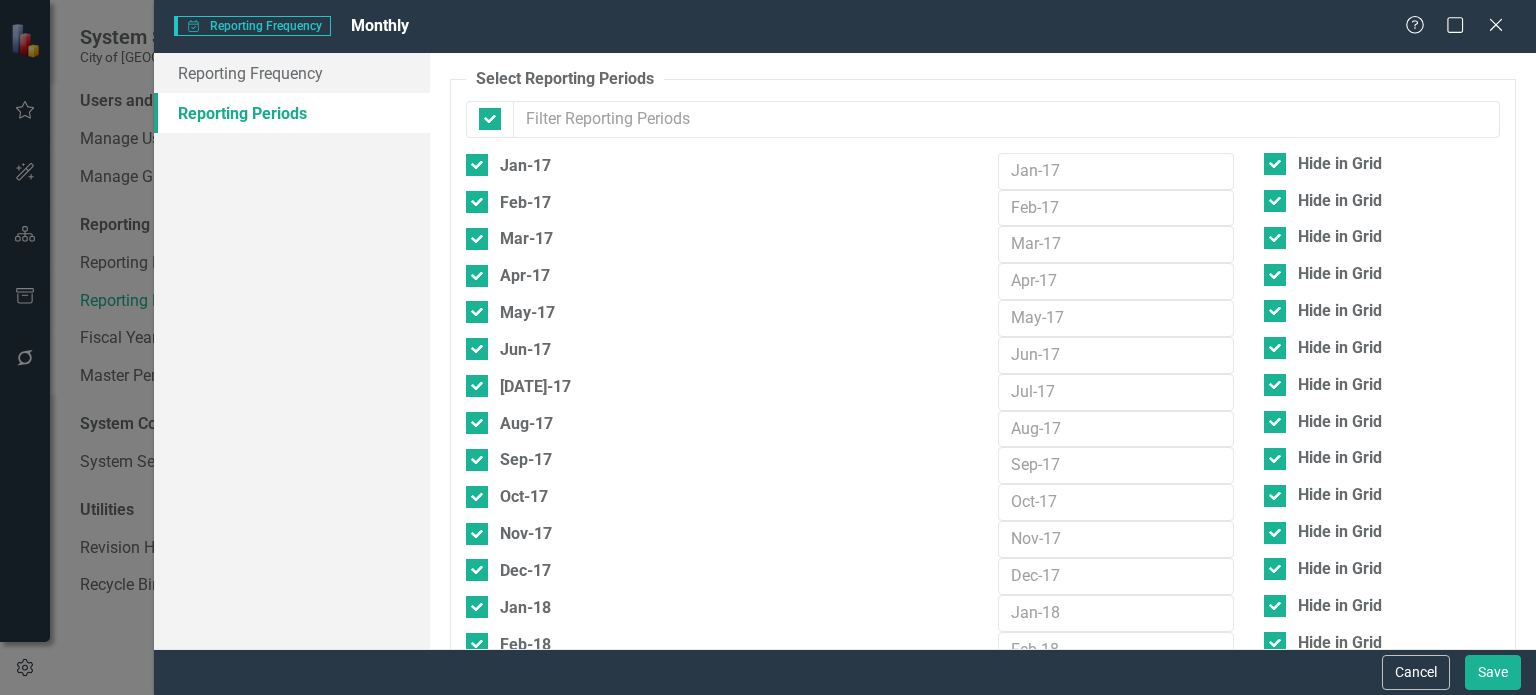 checkbox on "false" 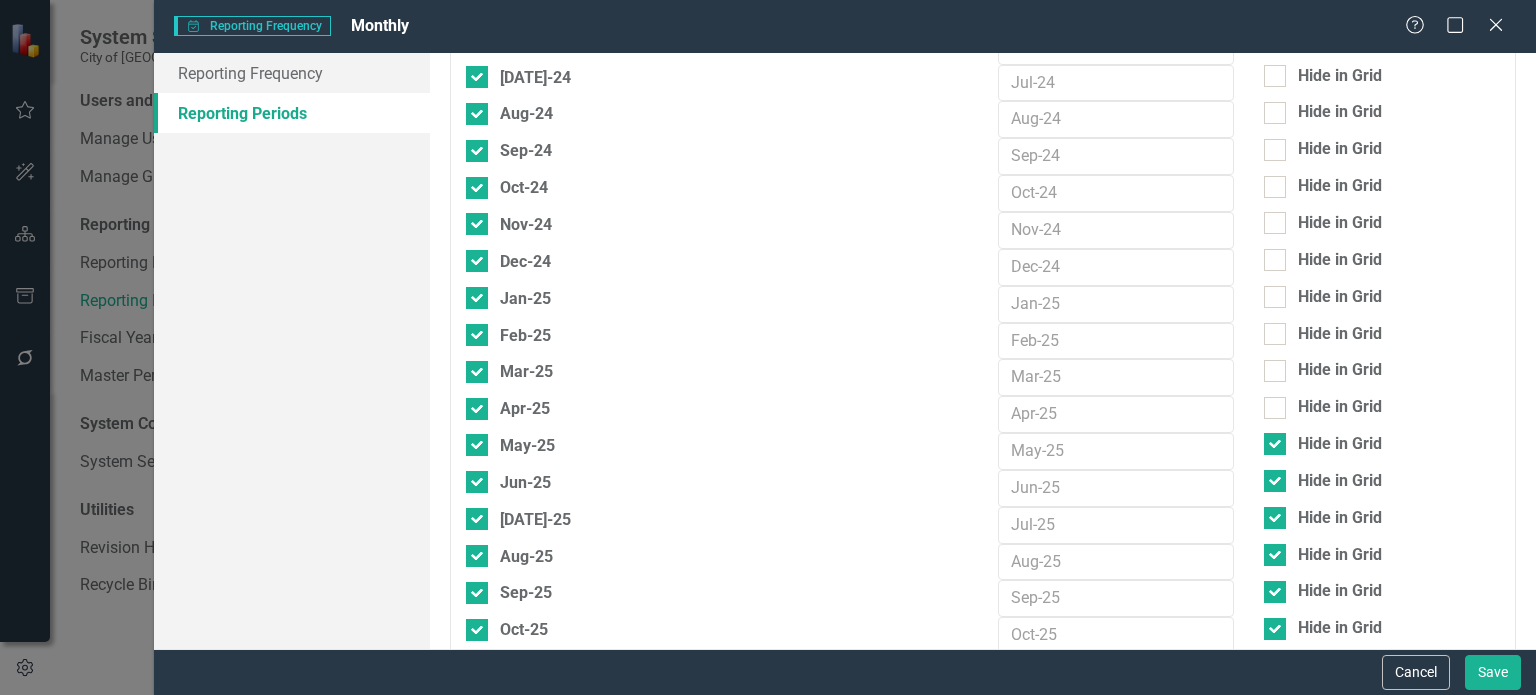 scroll, scrollTop: 3400, scrollLeft: 0, axis: vertical 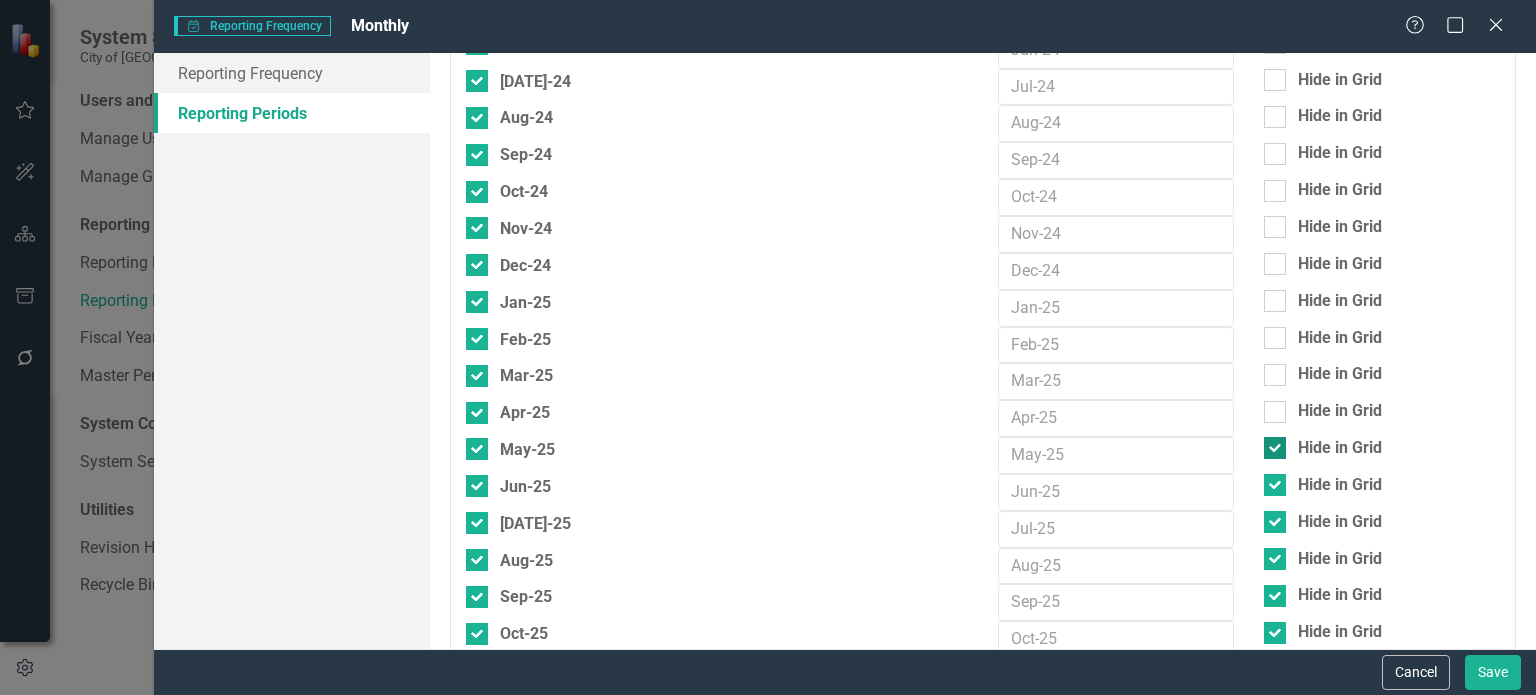 click on "Hide in Grid" at bounding box center (1270, 443) 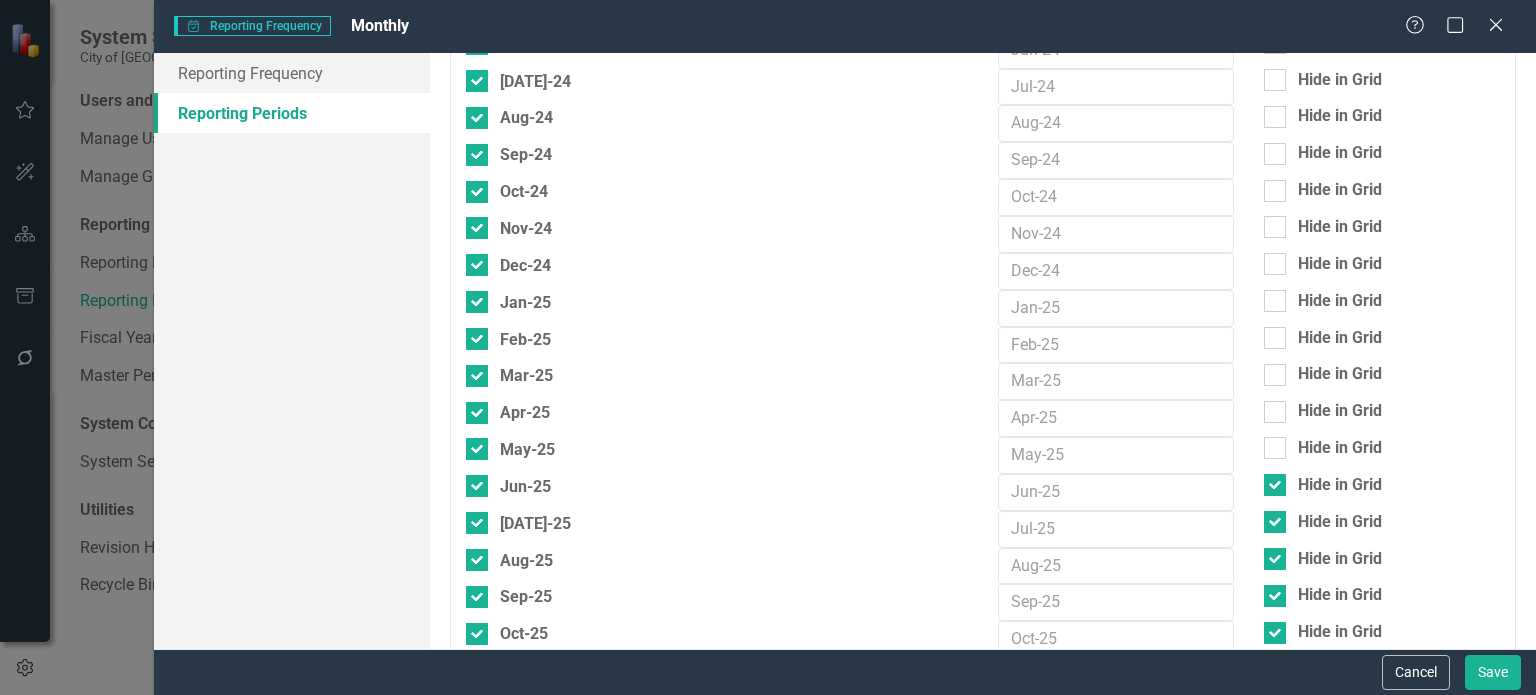scroll, scrollTop: 3100, scrollLeft: 0, axis: vertical 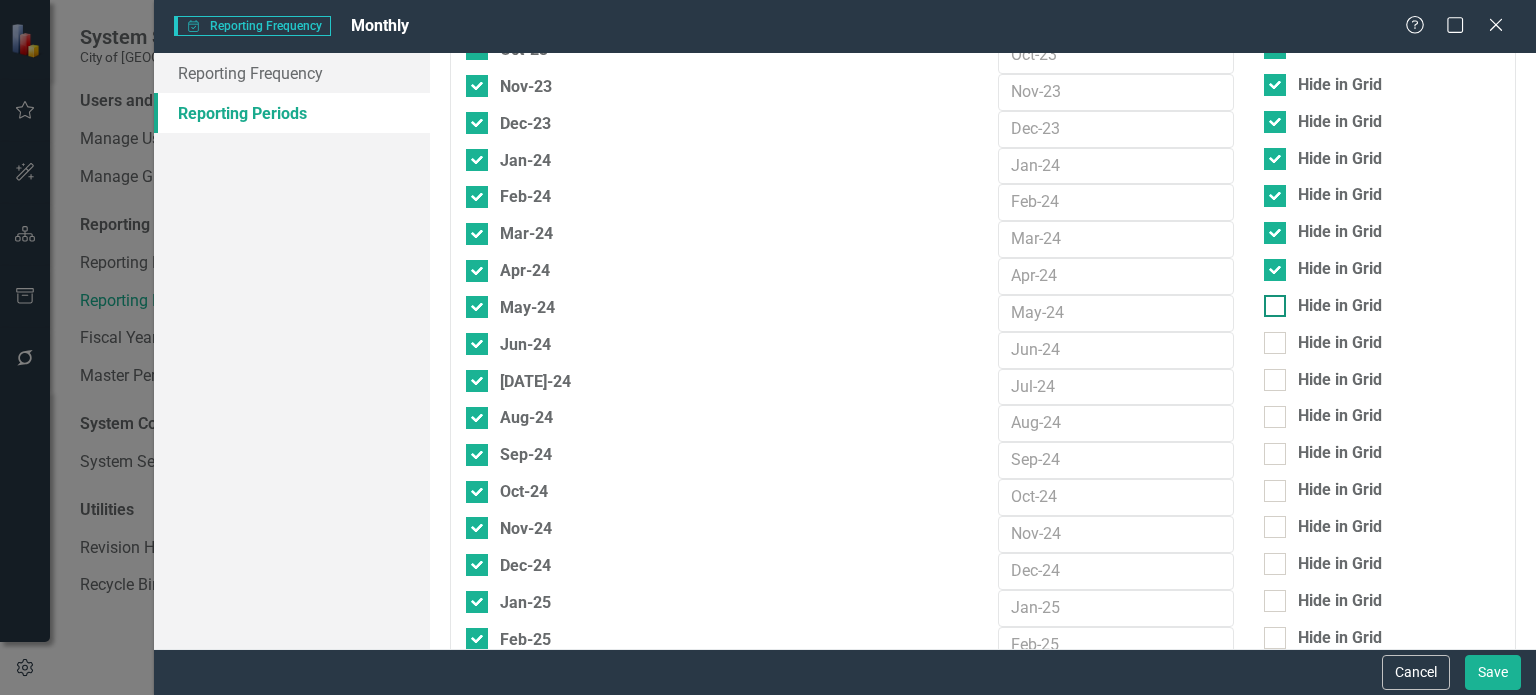 click on "Hide in Grid" at bounding box center (1270, 301) 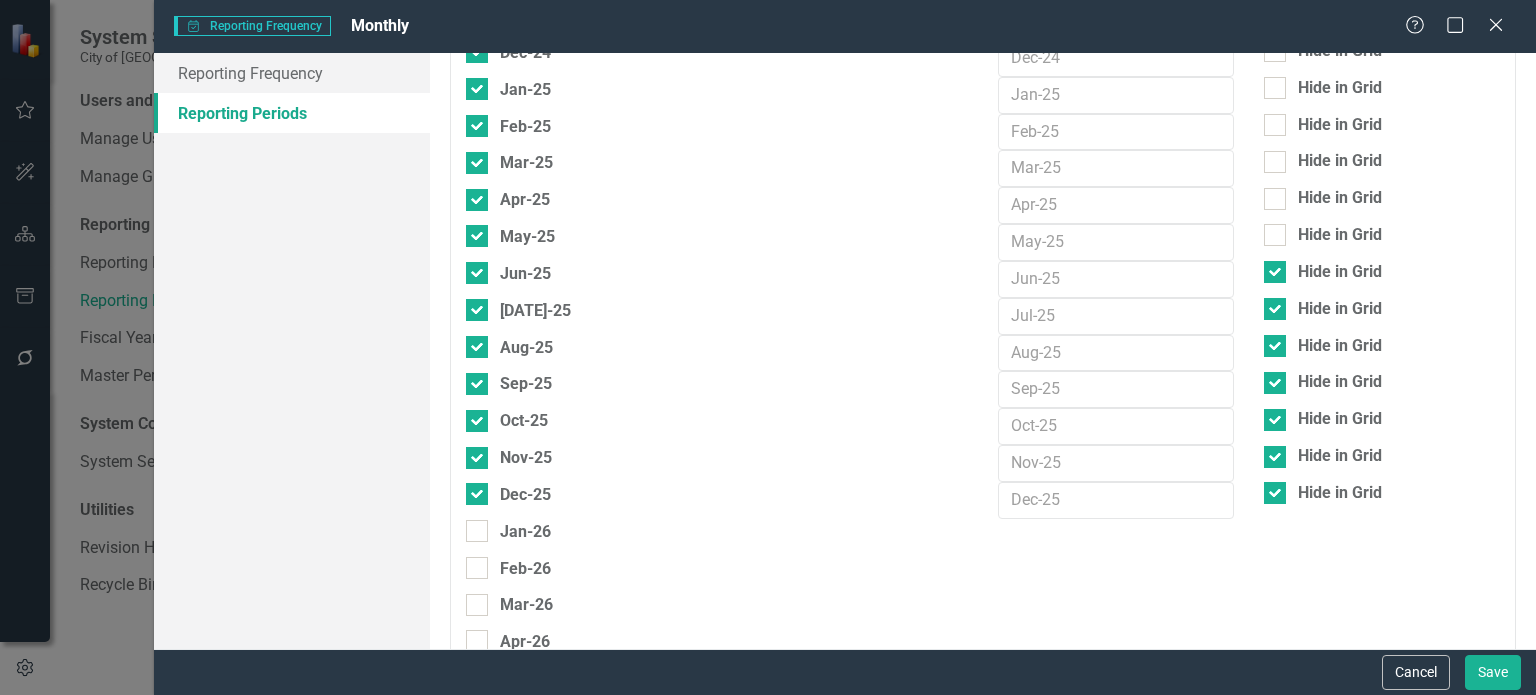 scroll, scrollTop: 3700, scrollLeft: 0, axis: vertical 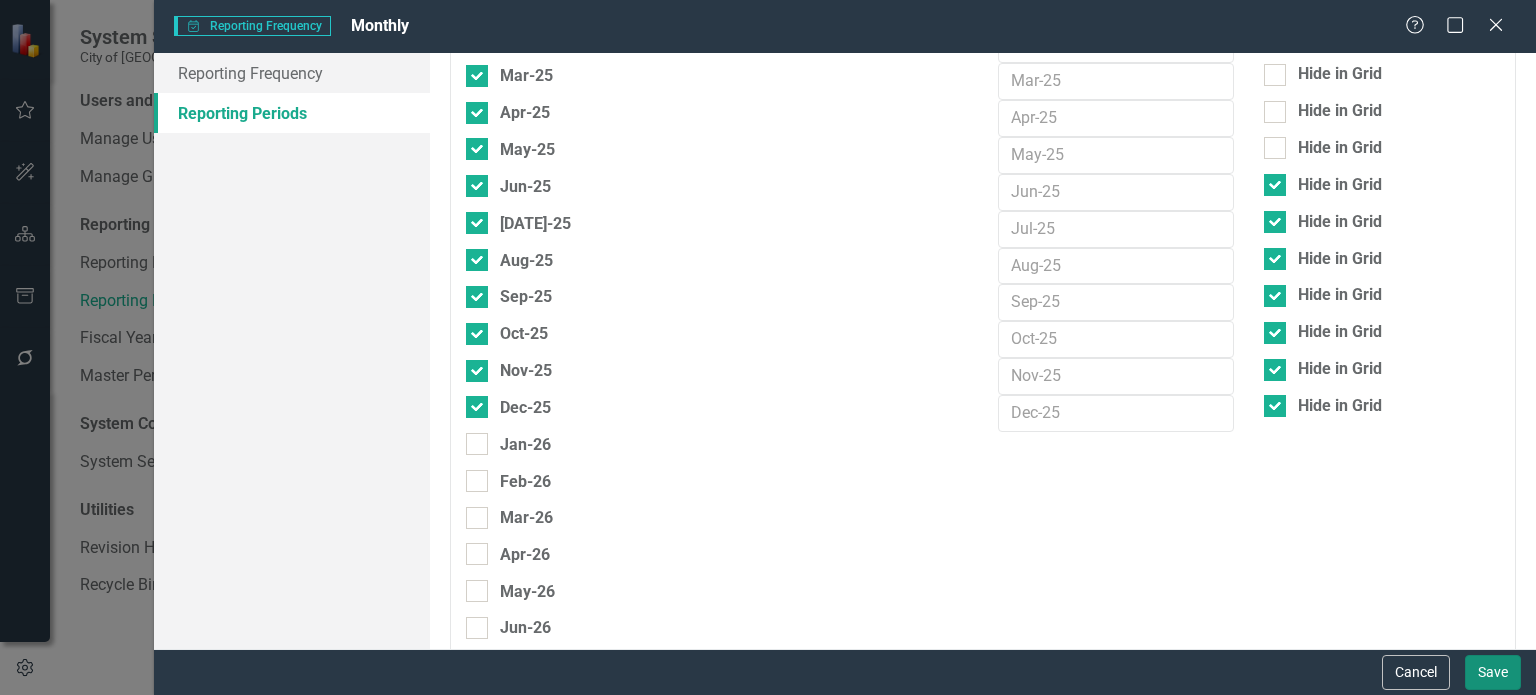 click on "Save" at bounding box center [1493, 672] 